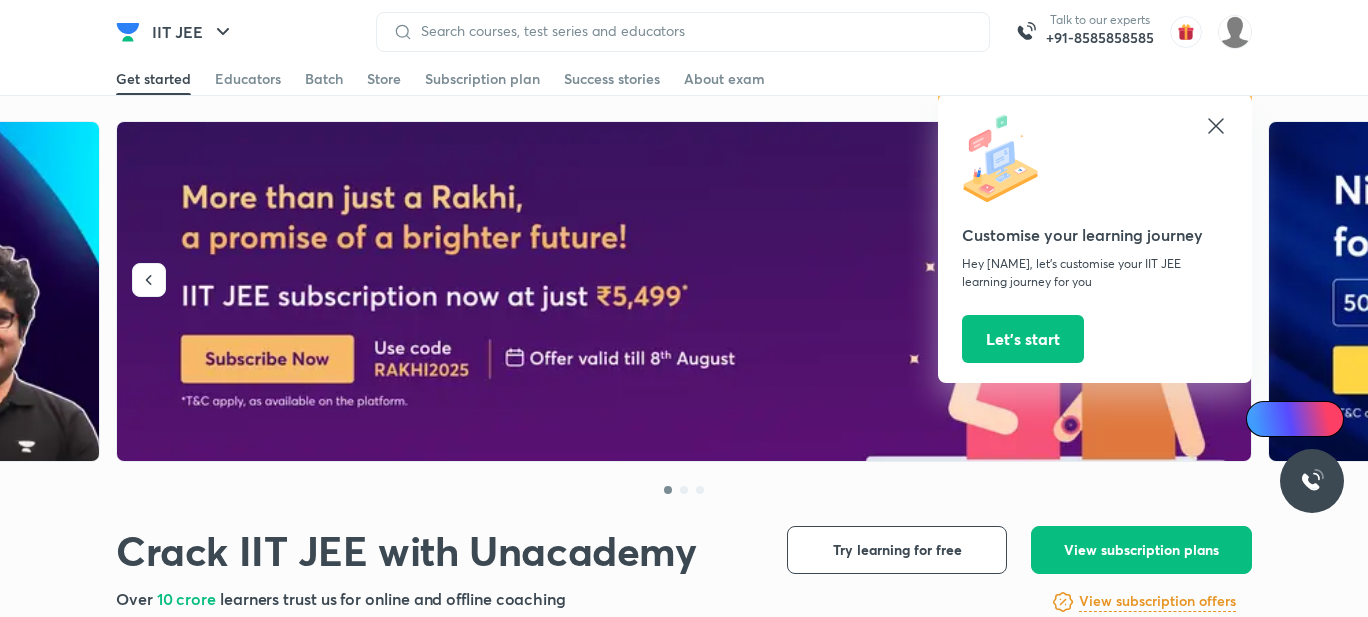 scroll, scrollTop: 0, scrollLeft: 0, axis: both 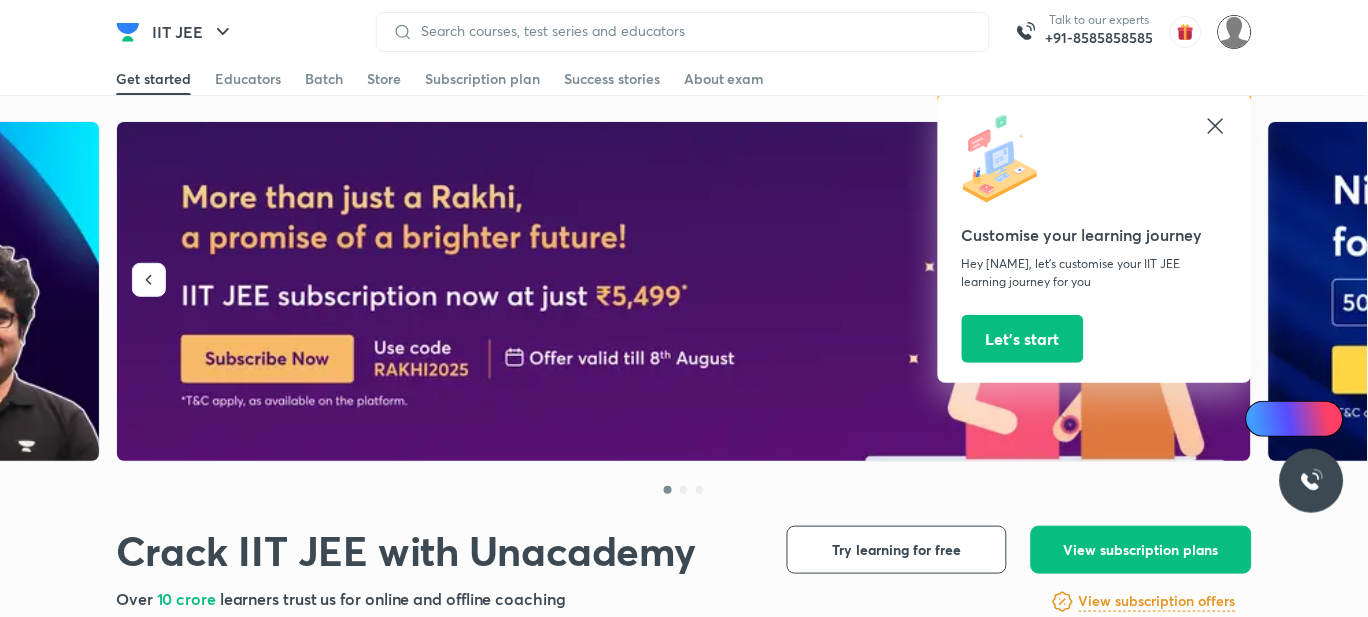 click at bounding box center [1235, 32] 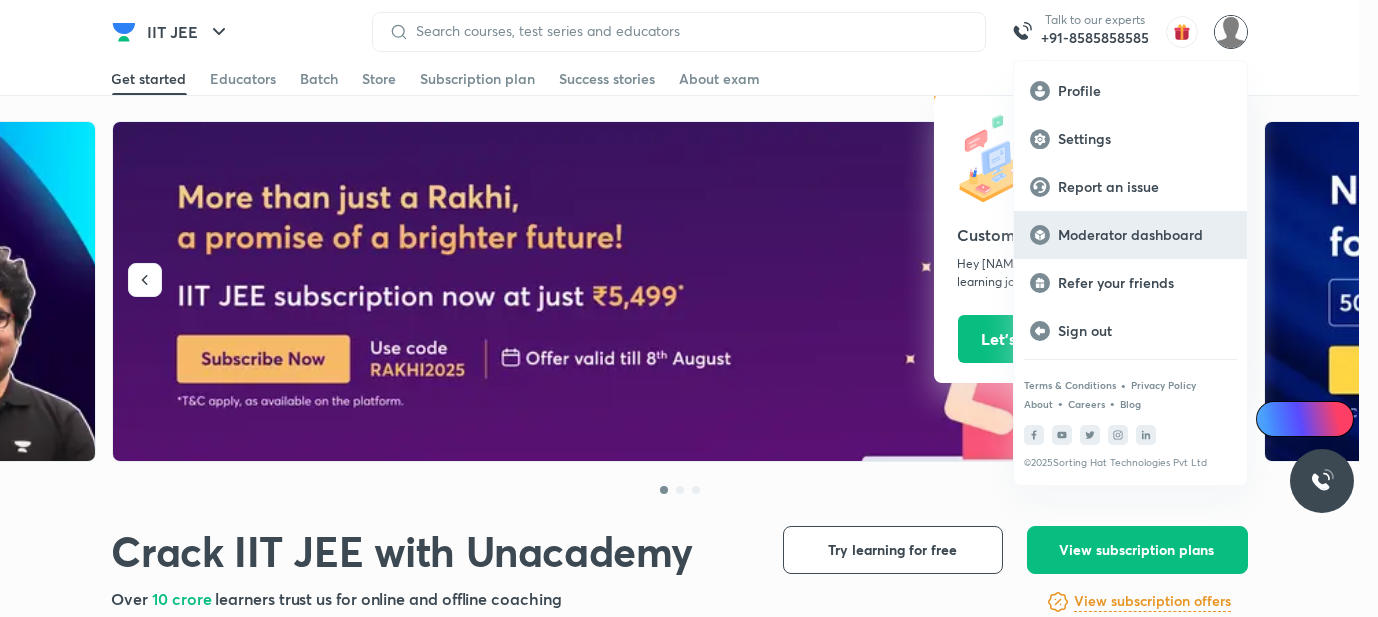 click on "Moderator dashboard" at bounding box center [1144, 235] 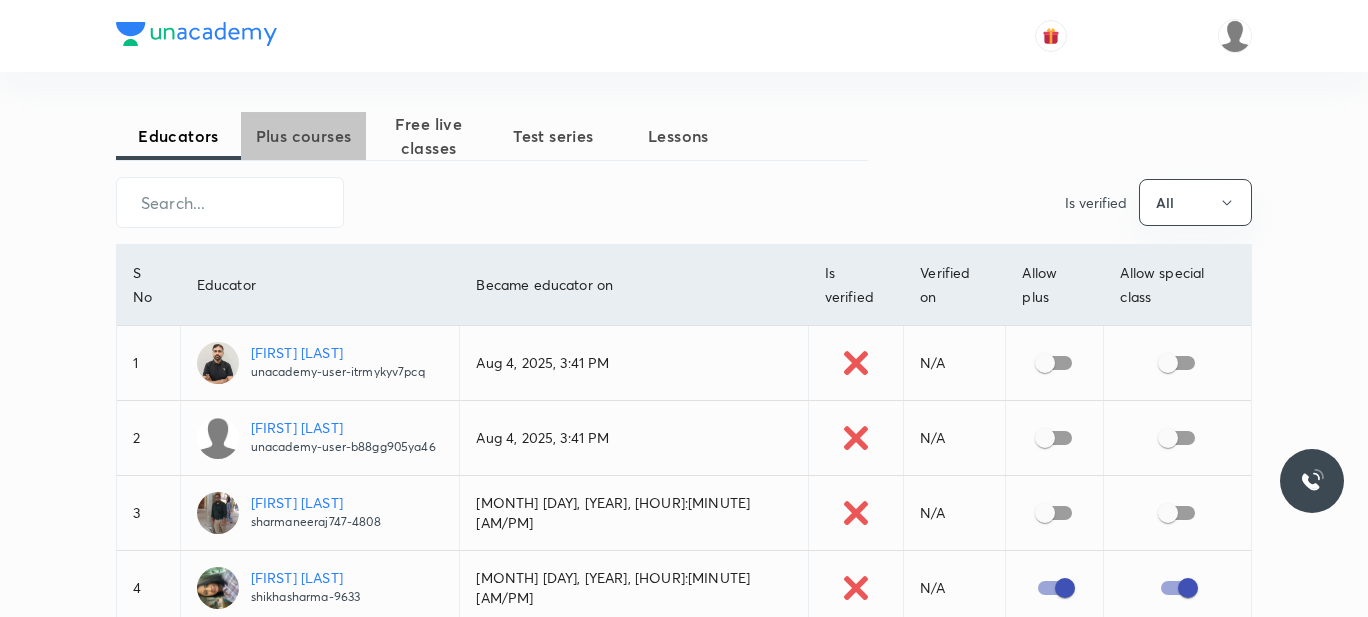 scroll, scrollTop: 0, scrollLeft: 0, axis: both 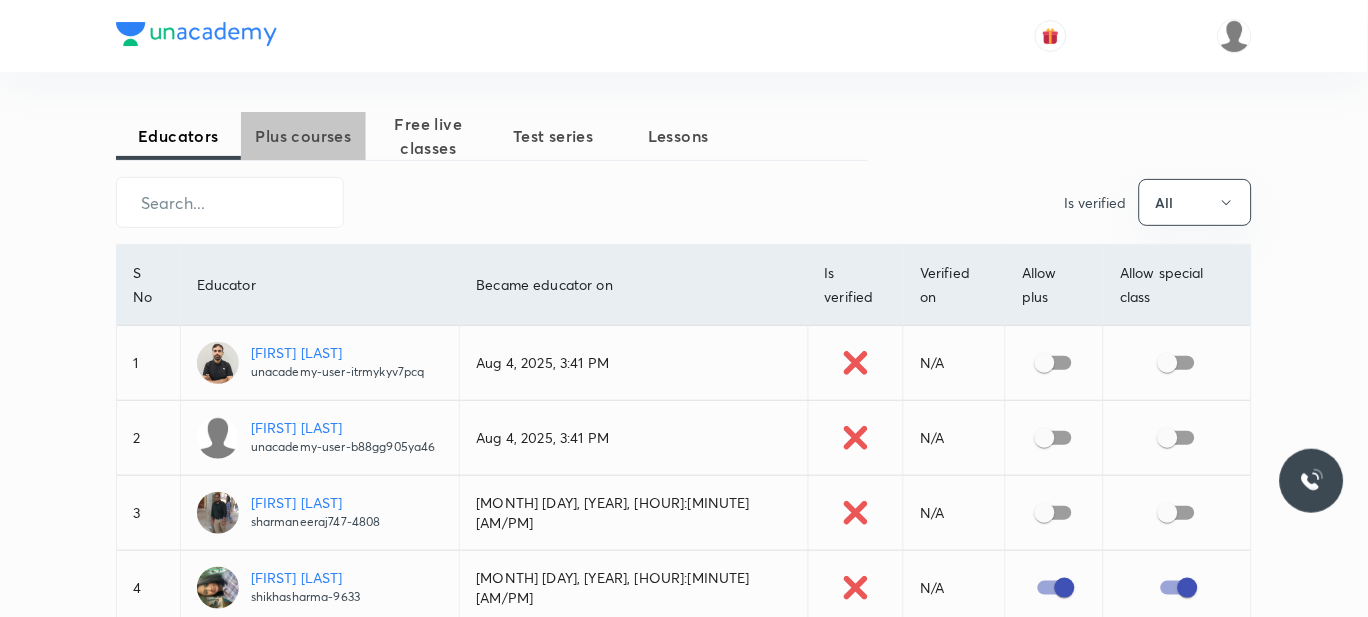 click on "Plus courses" at bounding box center [303, 136] 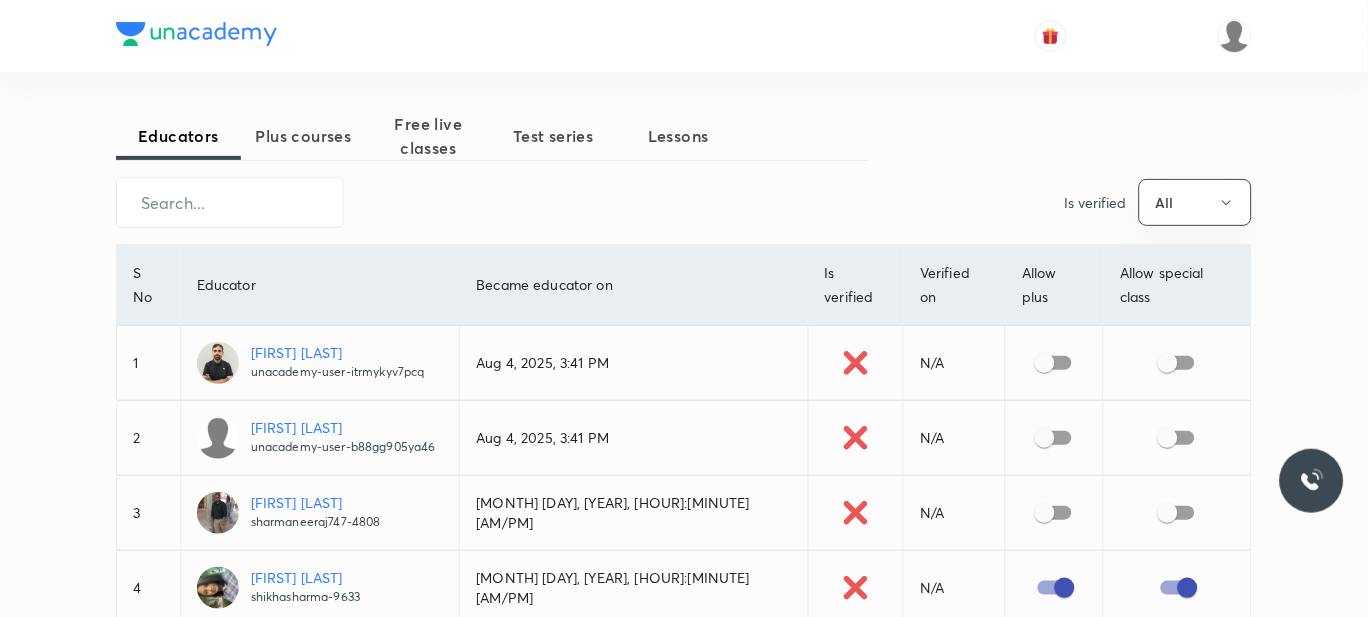 scroll, scrollTop: 0, scrollLeft: 0, axis: both 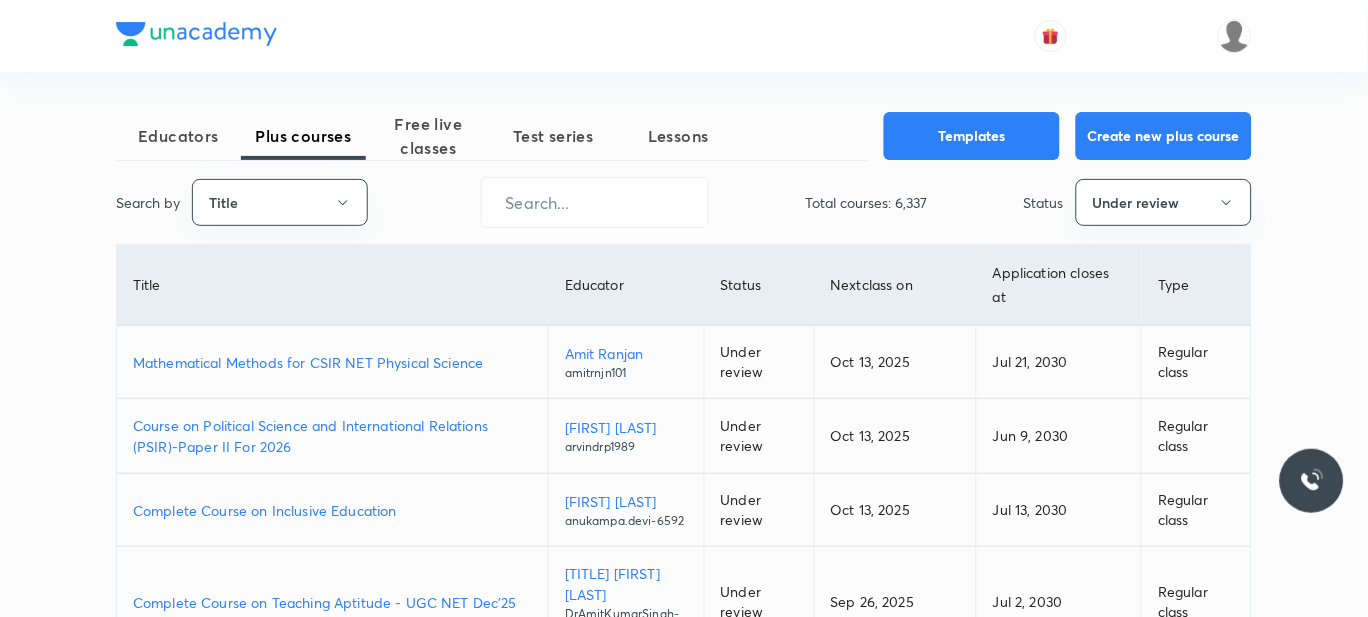 click on "Mathematical Methods for CSIR NET Physical Science" at bounding box center (332, 362) 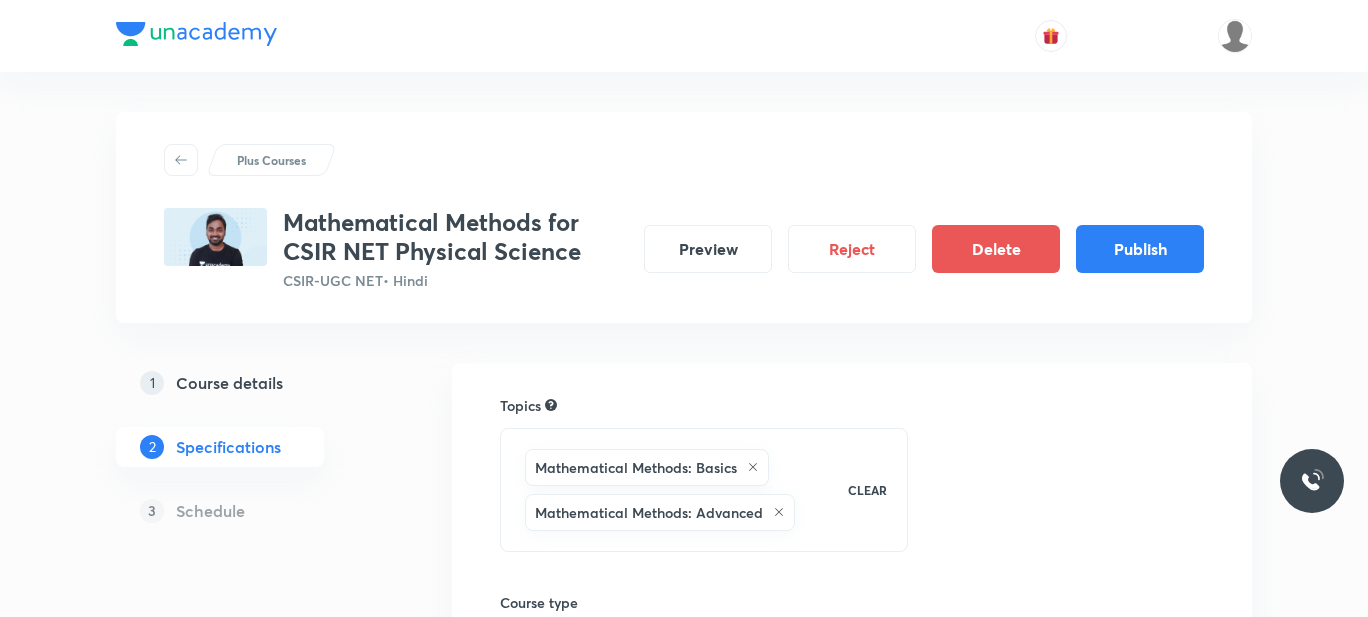scroll, scrollTop: 0, scrollLeft: 0, axis: both 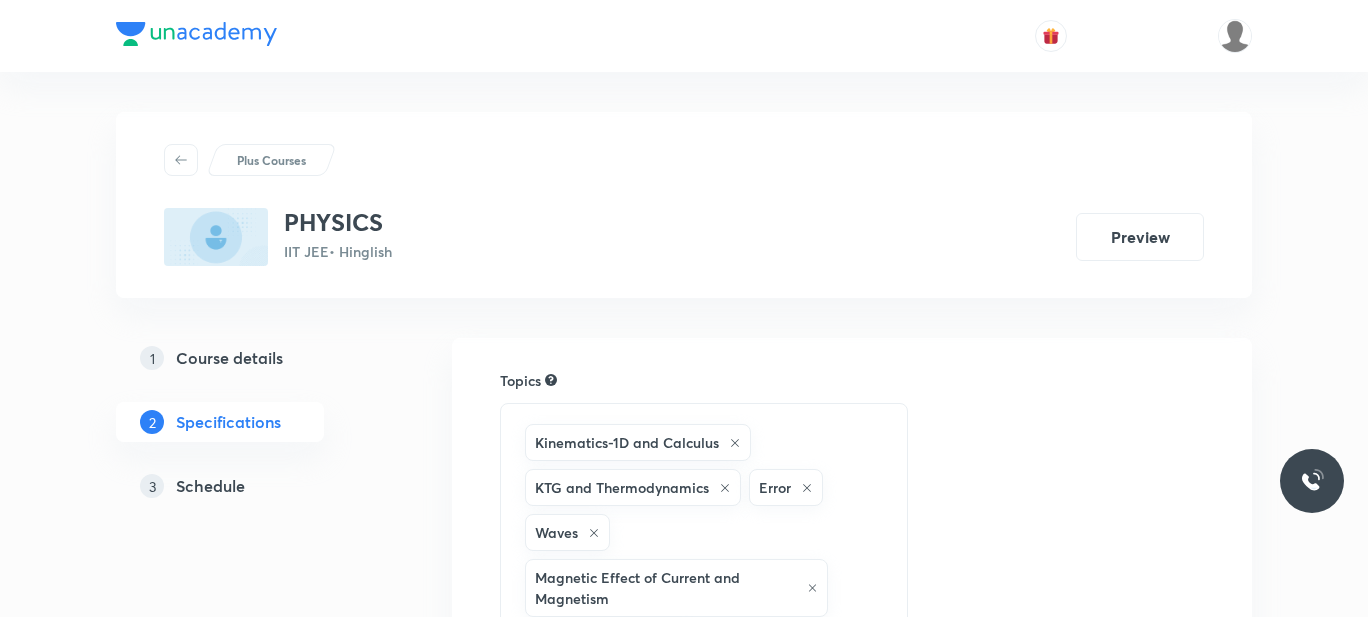 click on "Schedule" at bounding box center (210, 486) 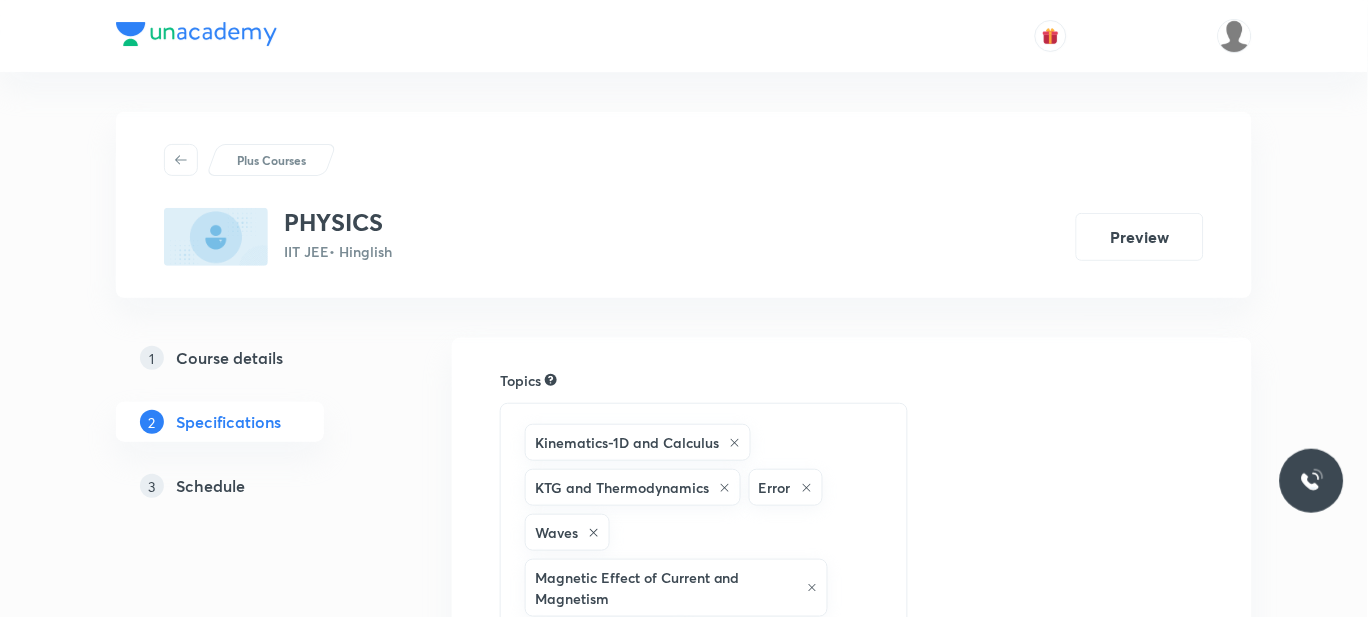 scroll, scrollTop: 0, scrollLeft: 0, axis: both 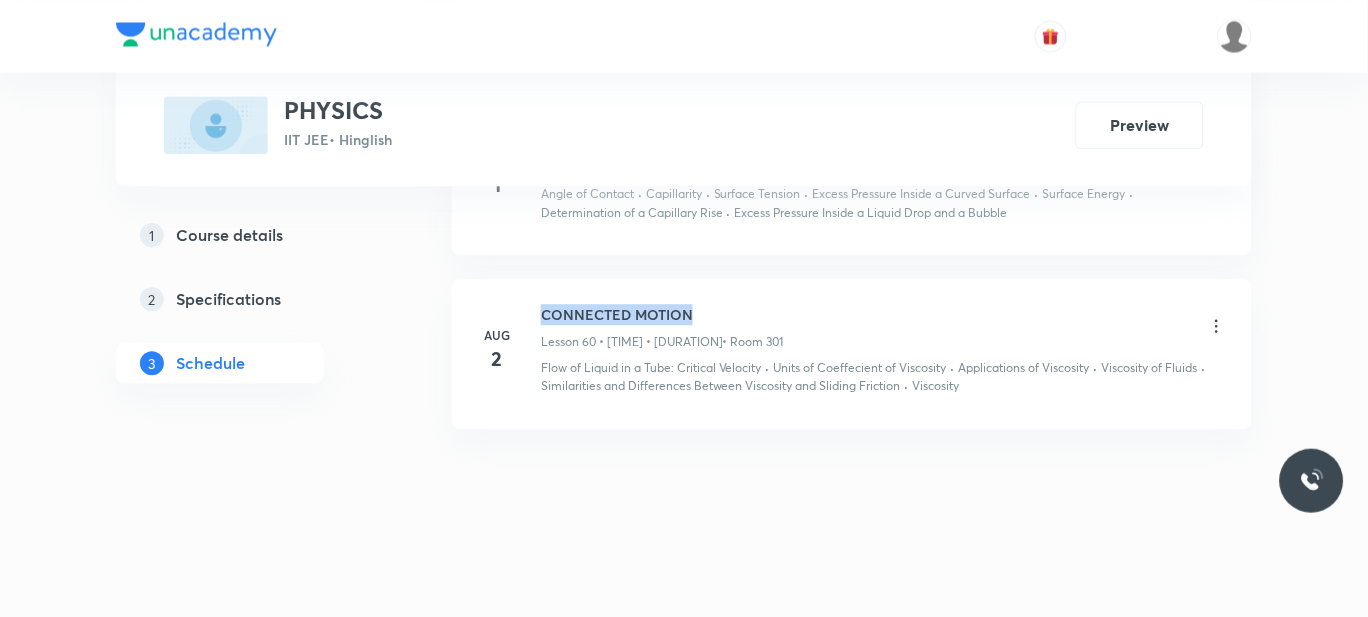 drag, startPoint x: 712, startPoint y: 318, endPoint x: 541, endPoint y: 308, distance: 171.29214 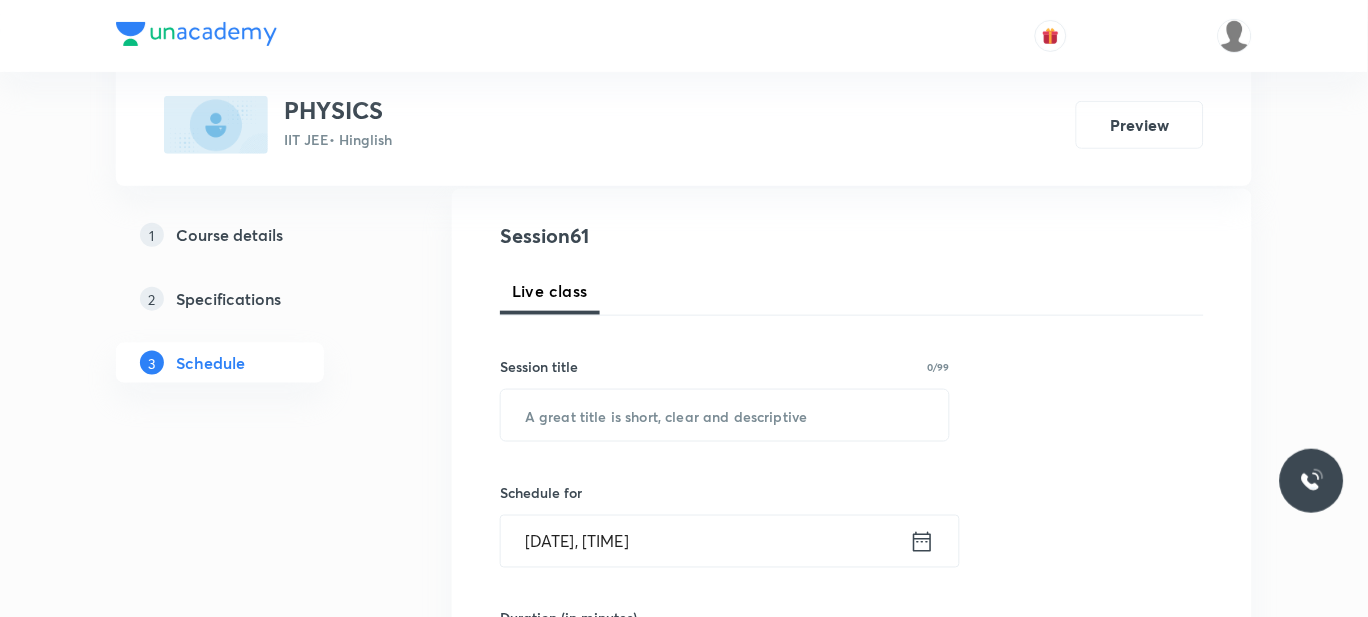 scroll, scrollTop: 238, scrollLeft: 0, axis: vertical 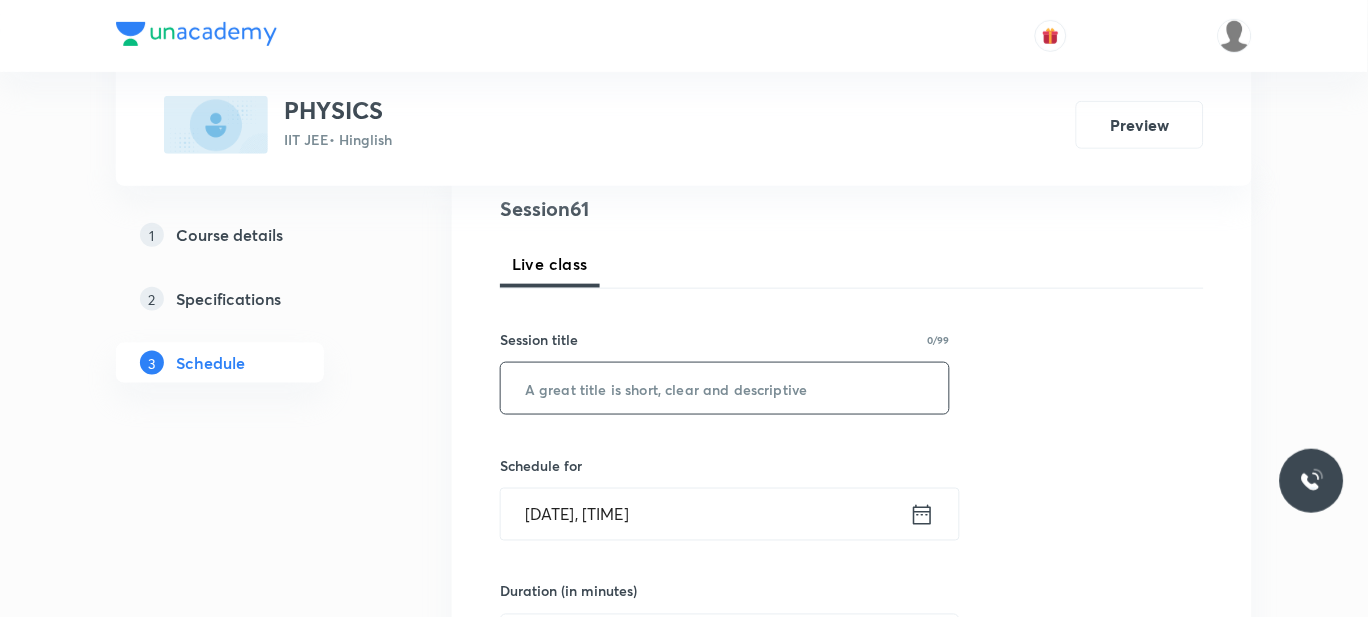click at bounding box center (725, 388) 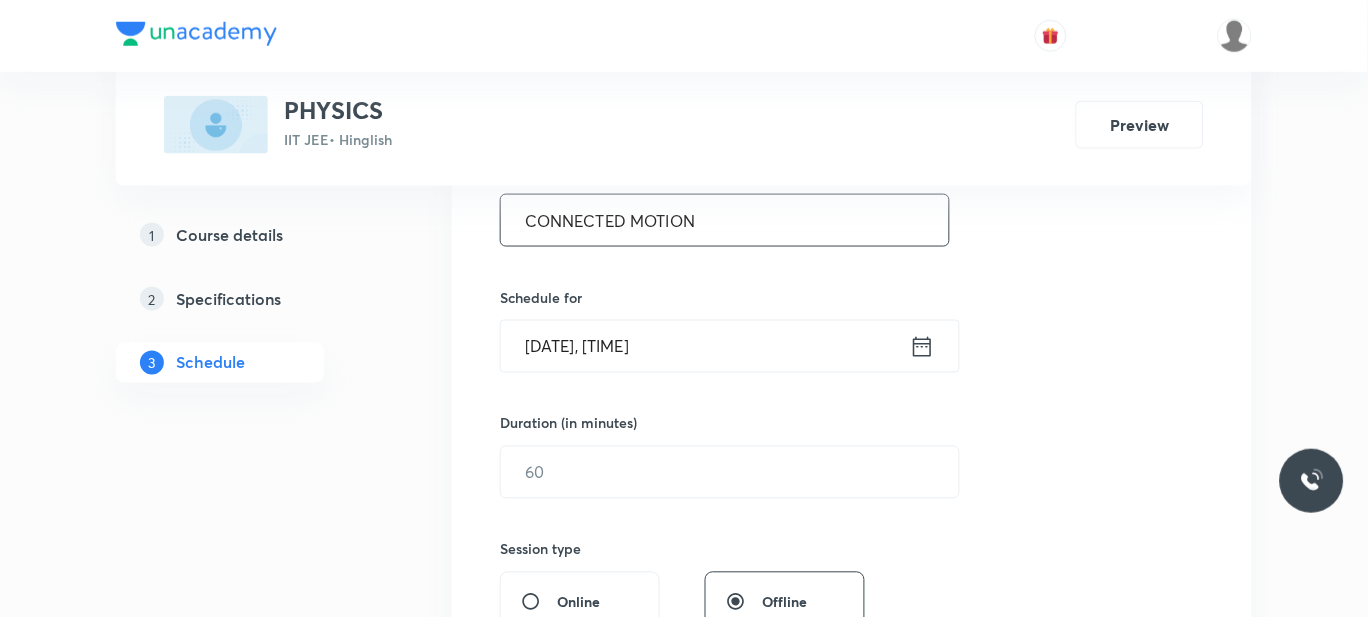 scroll, scrollTop: 412, scrollLeft: 0, axis: vertical 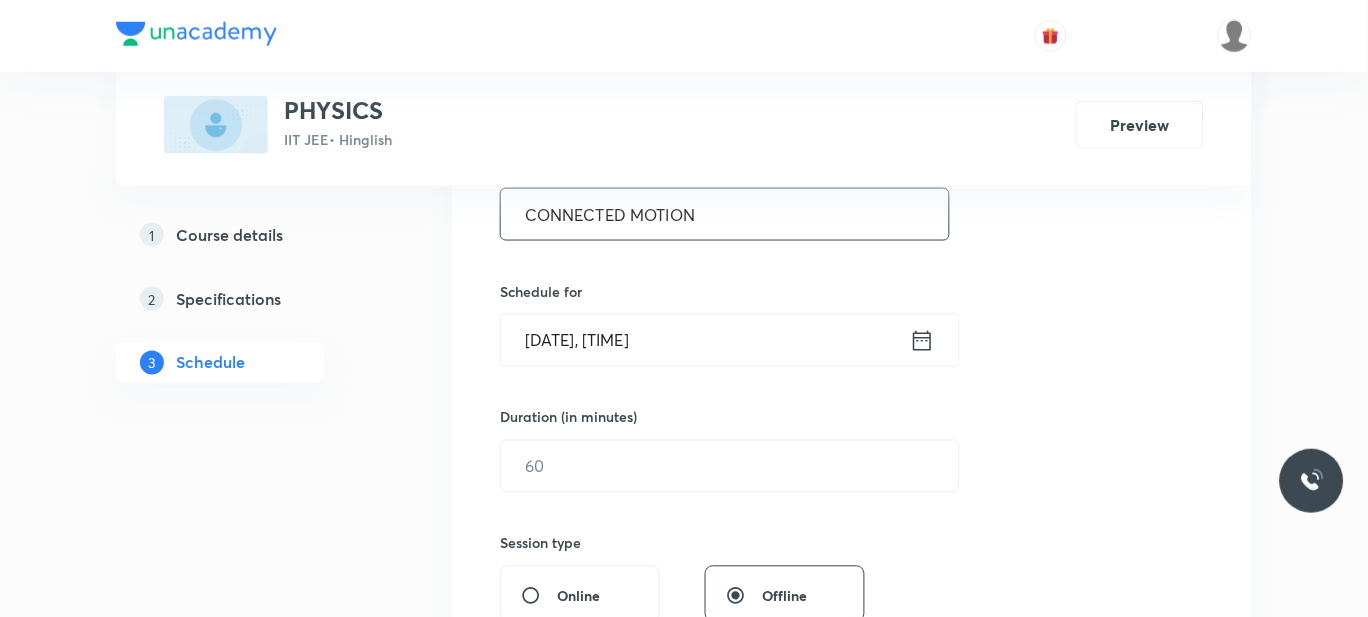 type on "CONNECTED MOTION" 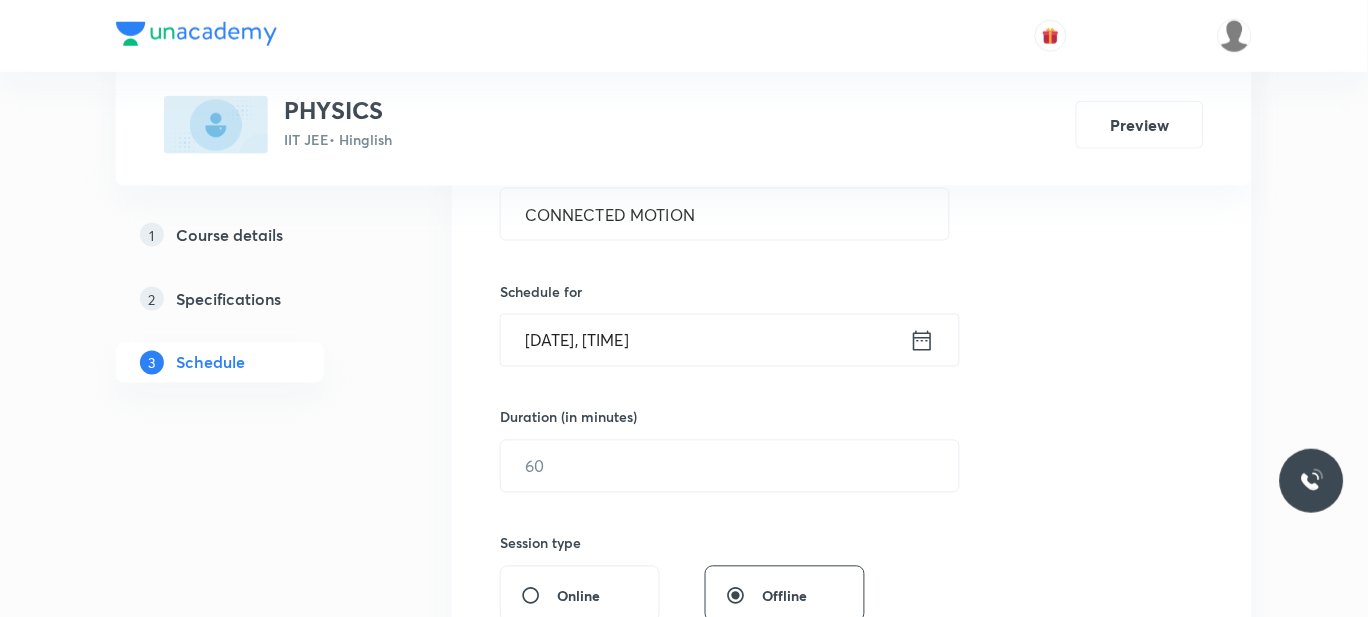 click on "Aug 5, 2025, 12:41 PM" at bounding box center (705, 340) 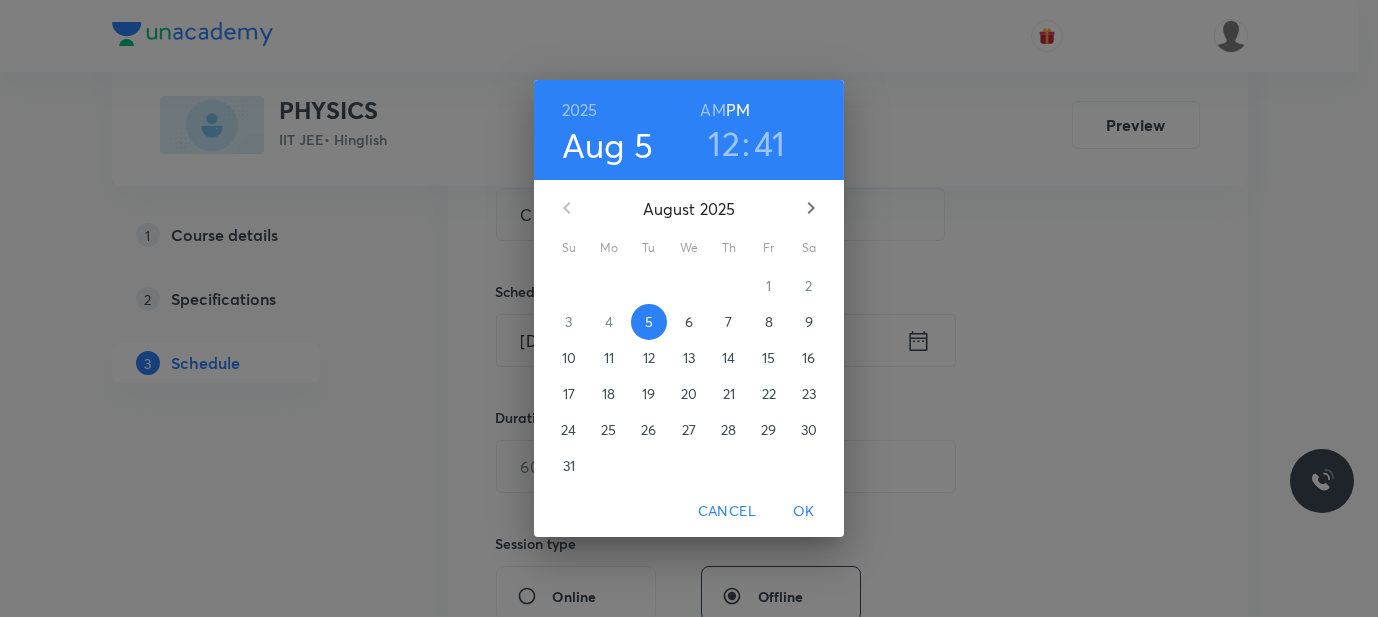 click on "41" at bounding box center [770, 143] 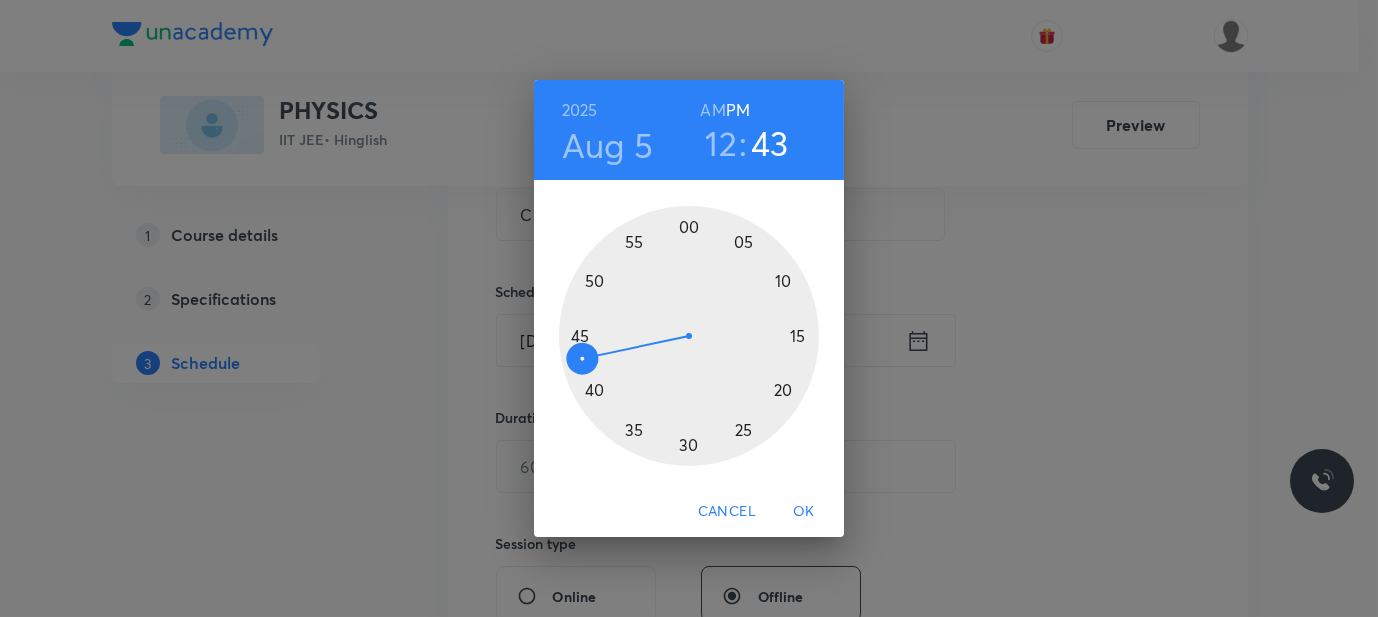drag, startPoint x: 589, startPoint y: 384, endPoint x: 571, endPoint y: 366, distance: 25.455845 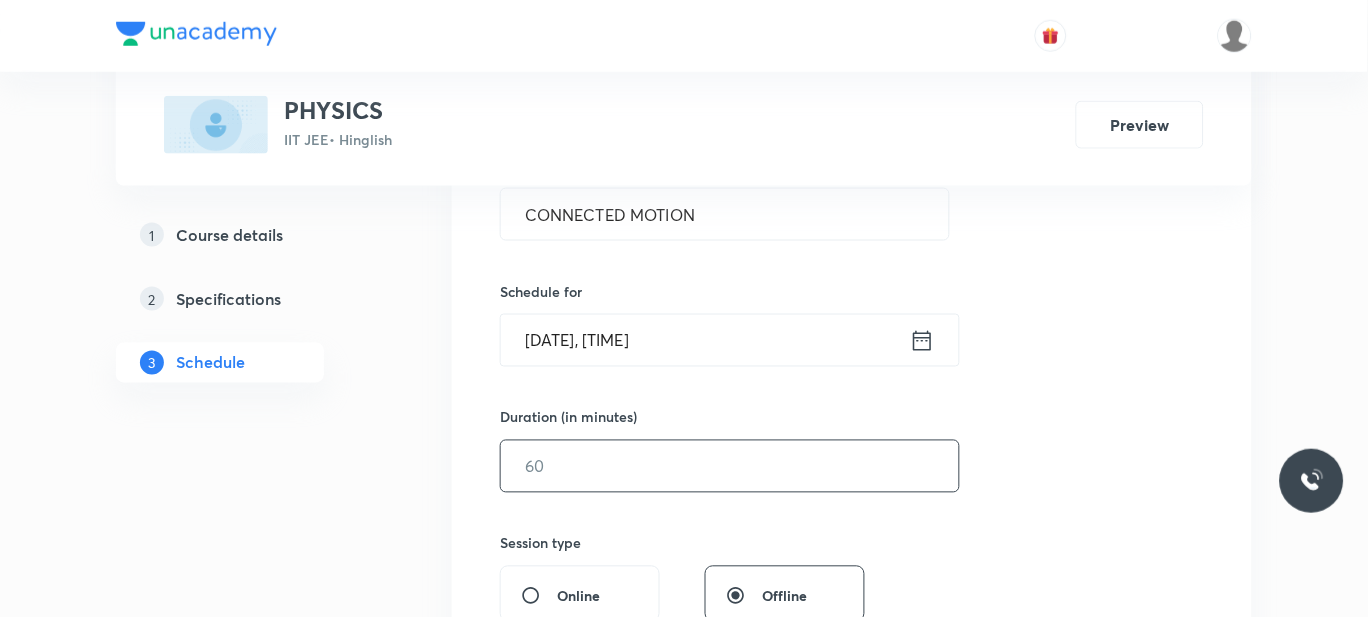 click at bounding box center [730, 466] 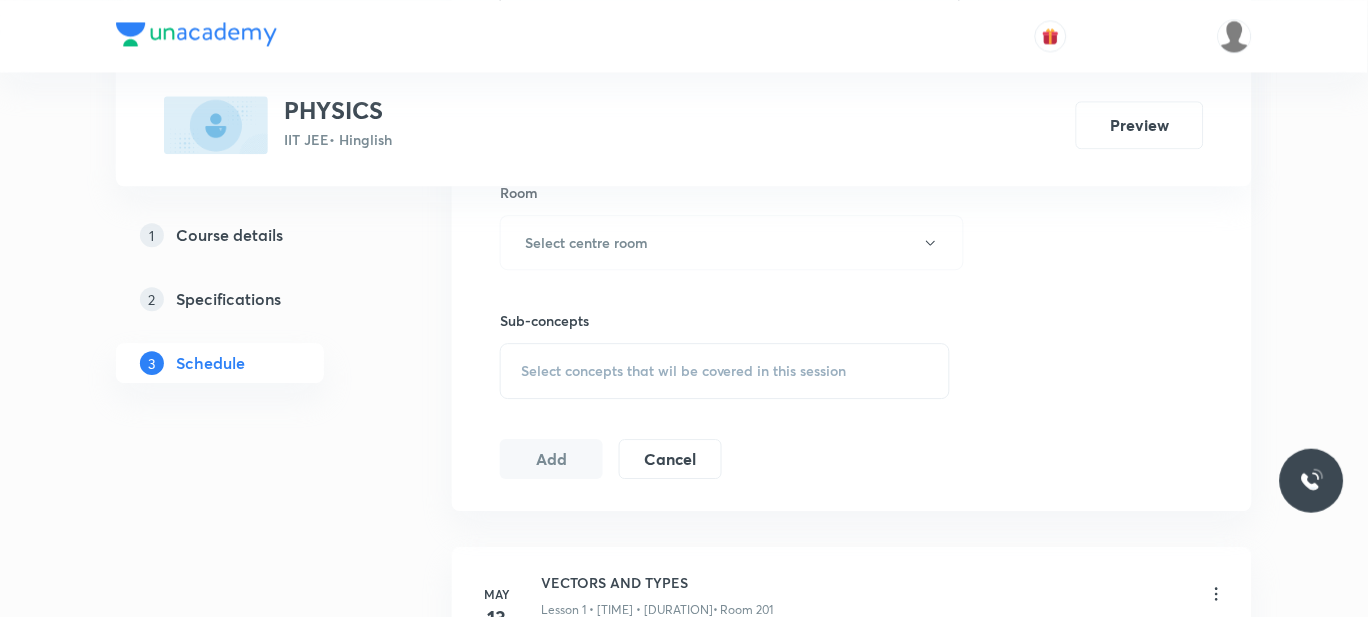 scroll, scrollTop: 901, scrollLeft: 0, axis: vertical 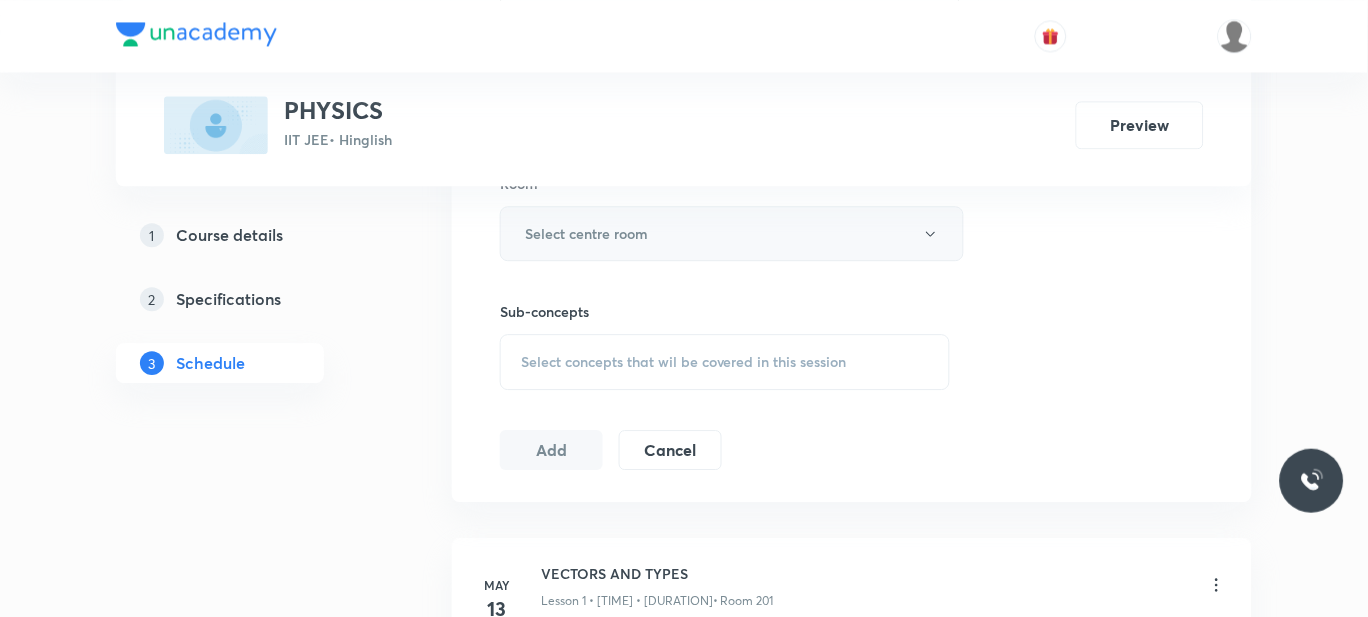 type on "40" 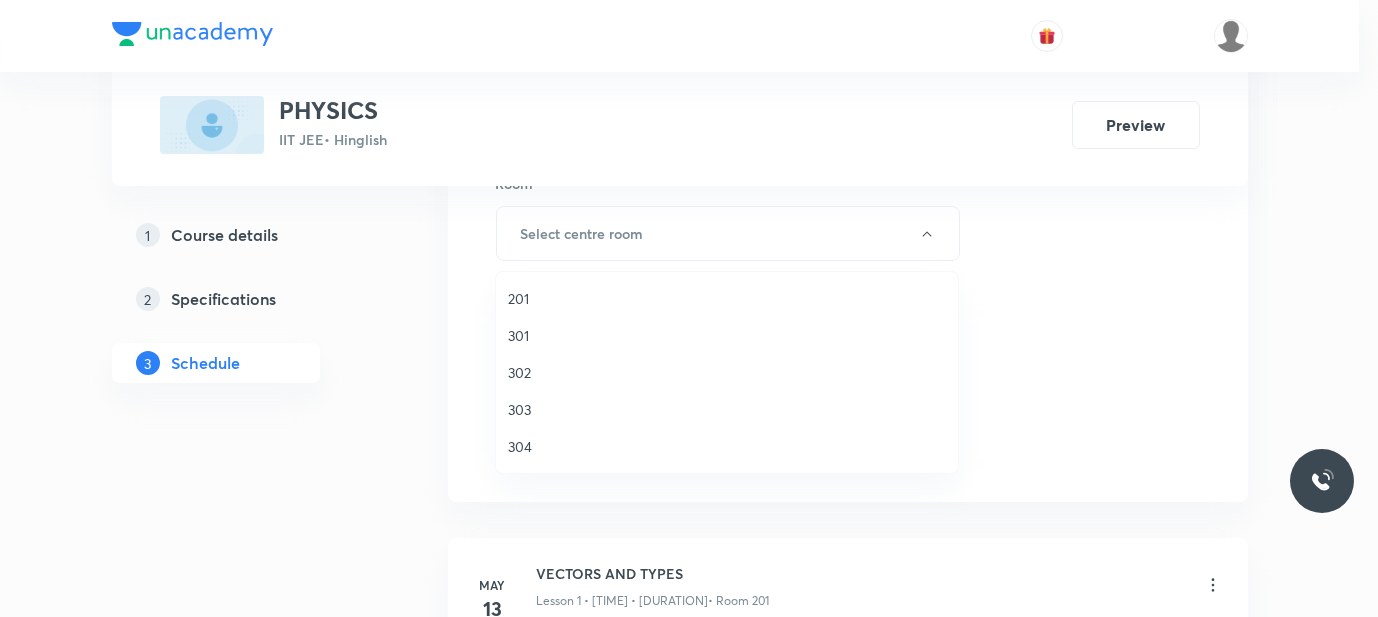 click on "302" at bounding box center [727, 372] 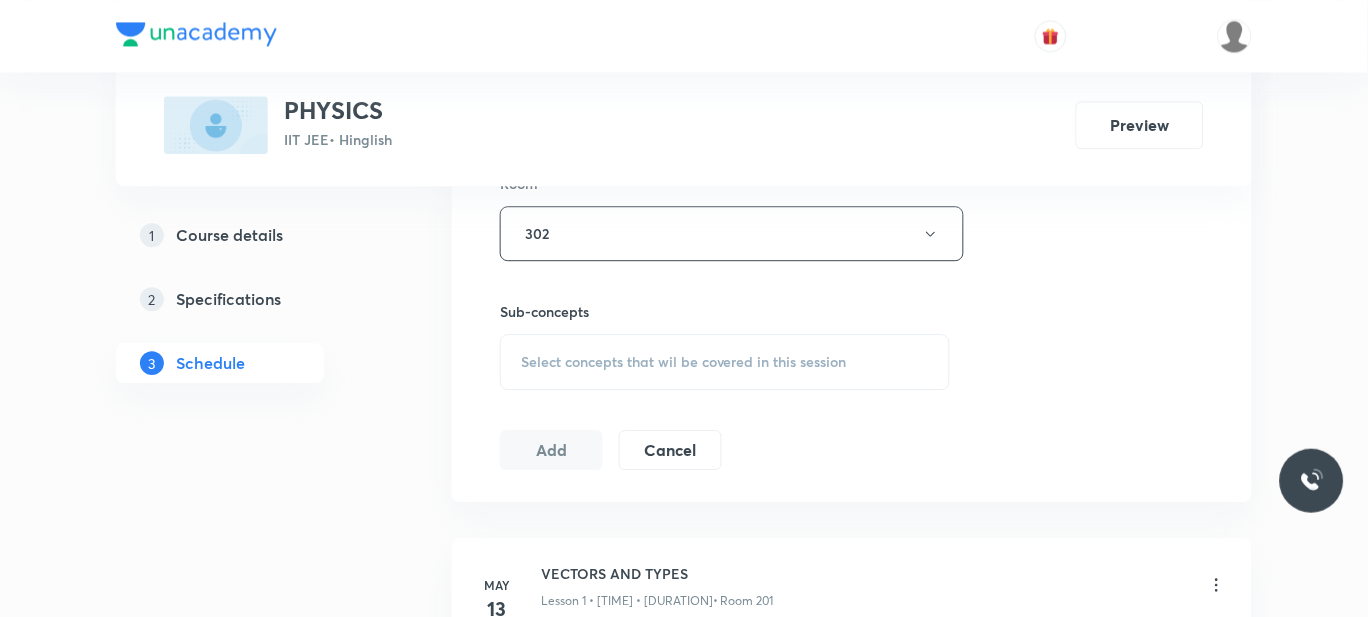 click on "Select concepts that wil be covered in this session" at bounding box center [684, 362] 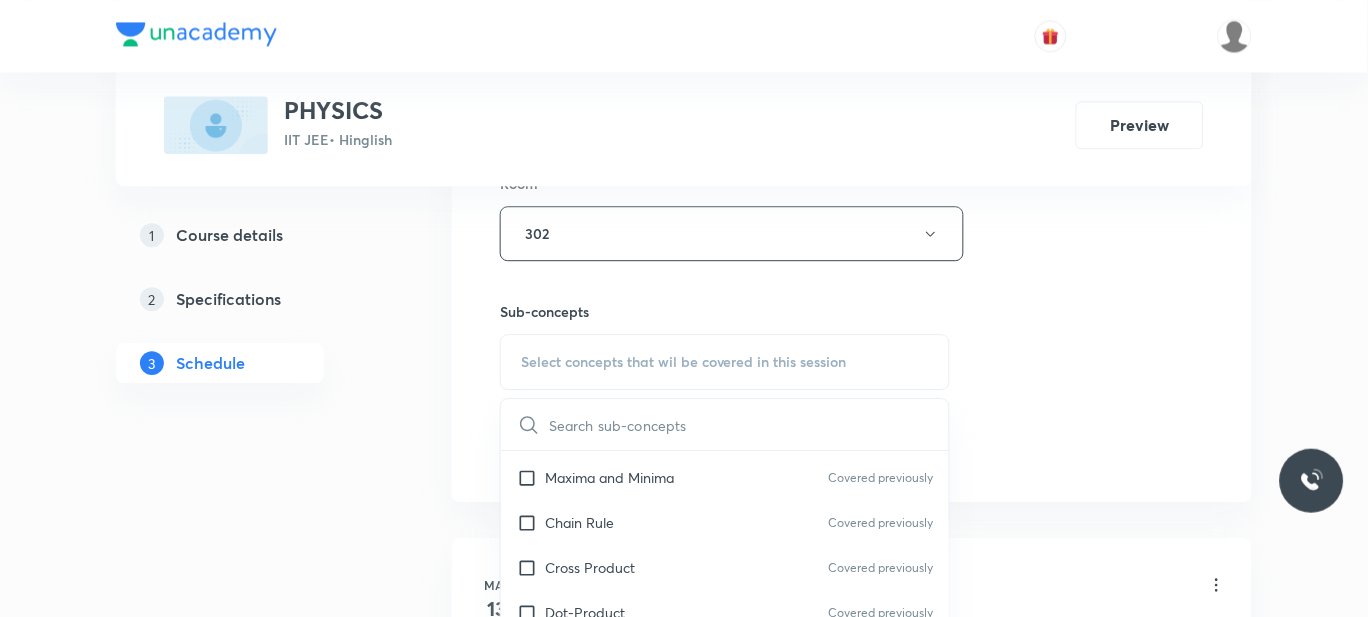 scroll, scrollTop: 1216, scrollLeft: 0, axis: vertical 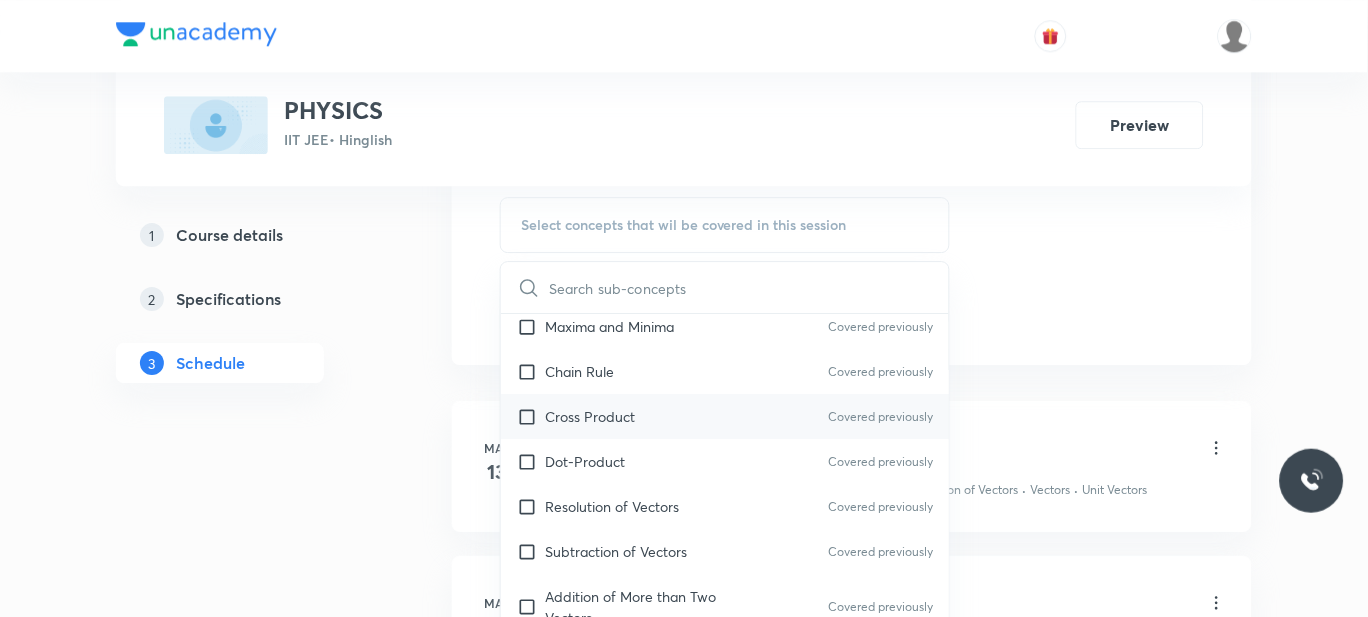 click on "Cross Product" at bounding box center (590, 416) 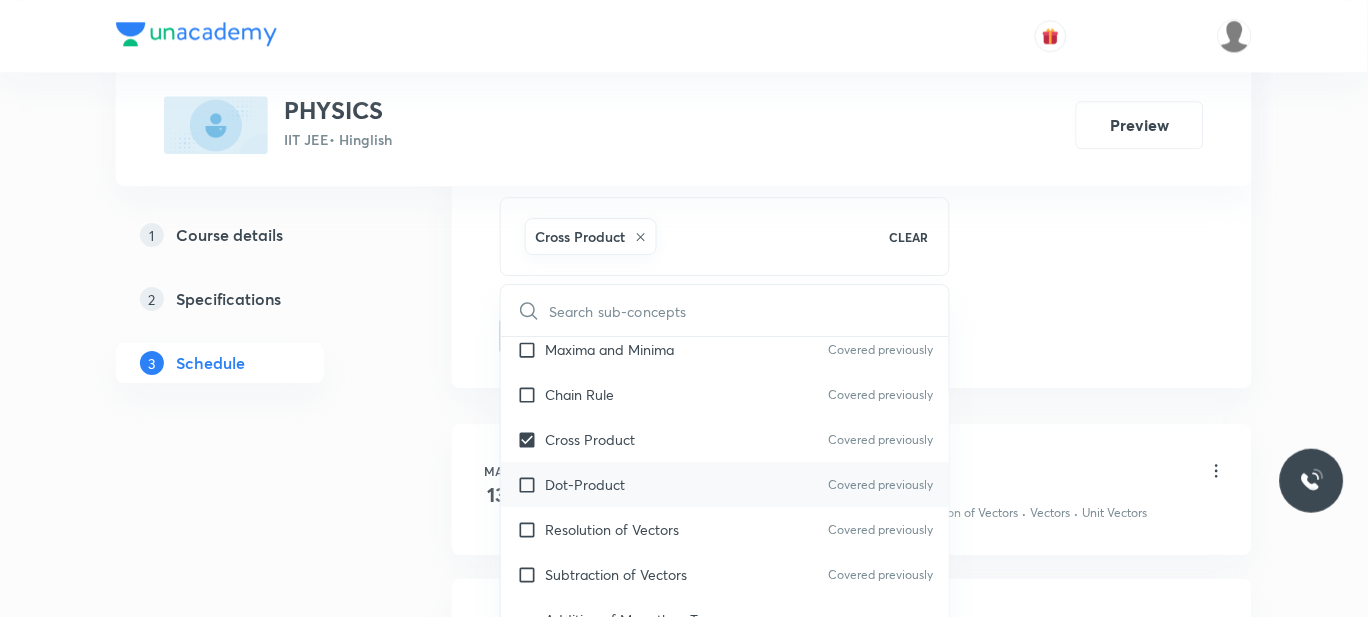 click on "Dot-Product Covered previously" at bounding box center (725, 484) 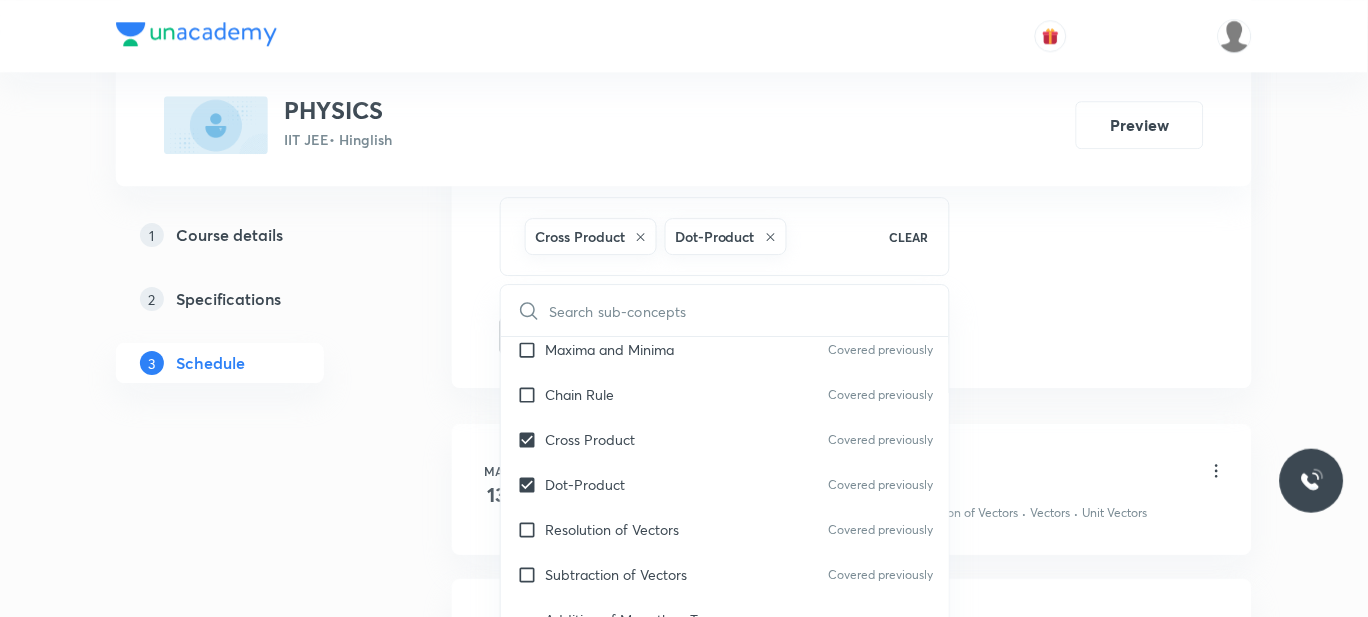 click on "1 Course details 2 Specifications 3 Schedule" at bounding box center [252, 4852] 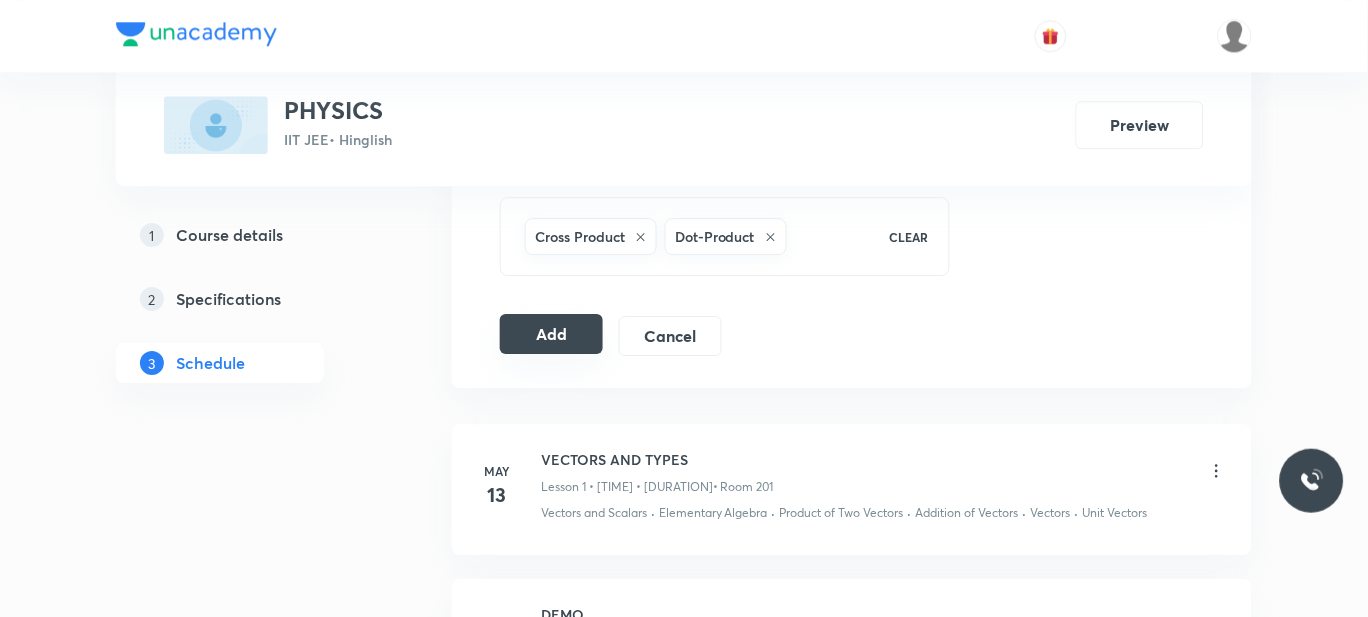 click on "Add" at bounding box center [551, 334] 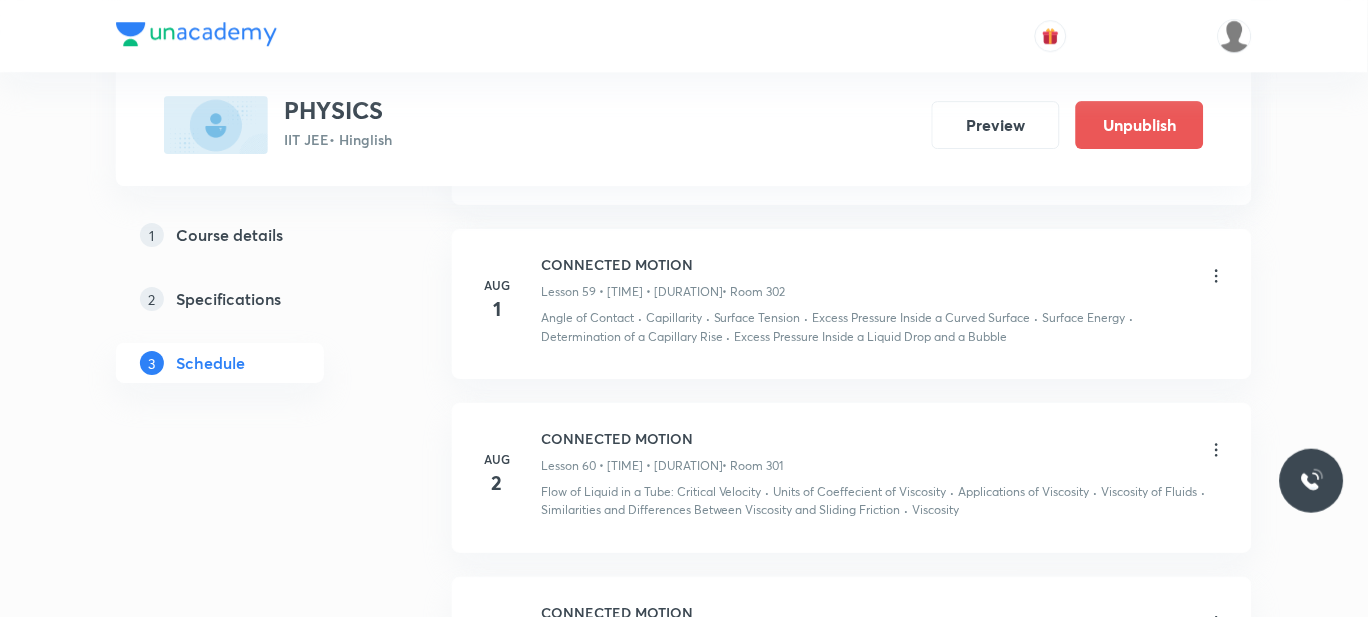 scroll, scrollTop: 10087, scrollLeft: 0, axis: vertical 